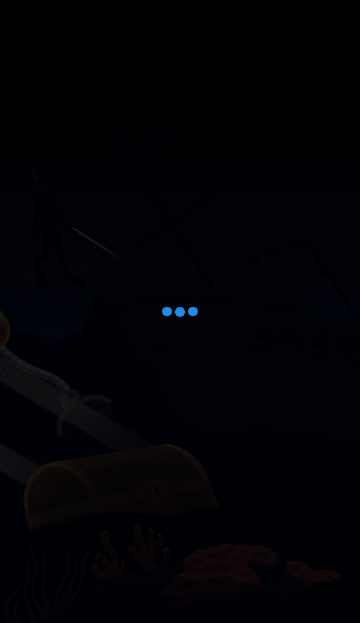 scroll, scrollTop: 0, scrollLeft: 0, axis: both 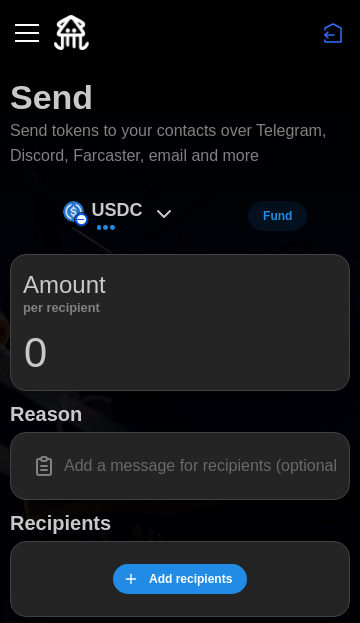 click on "0" at bounding box center [180, 353] 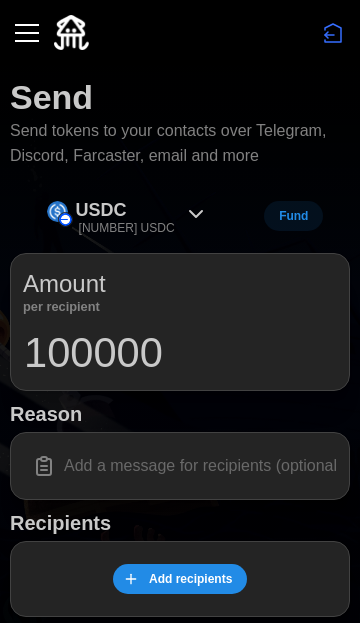 type on "100000" 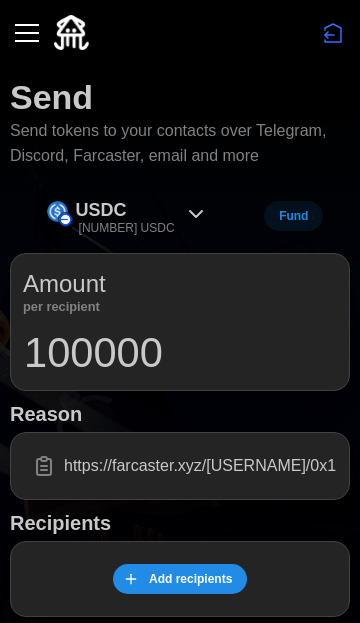 scroll, scrollTop: 0, scrollLeft: 47, axis: horizontal 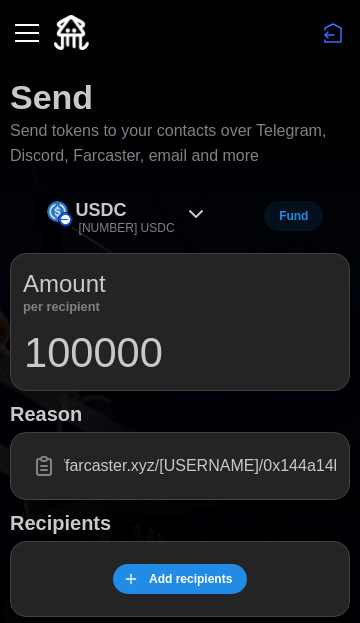 type on "https://farcaster.xyz/[USERNAME]/0x144a14bc" 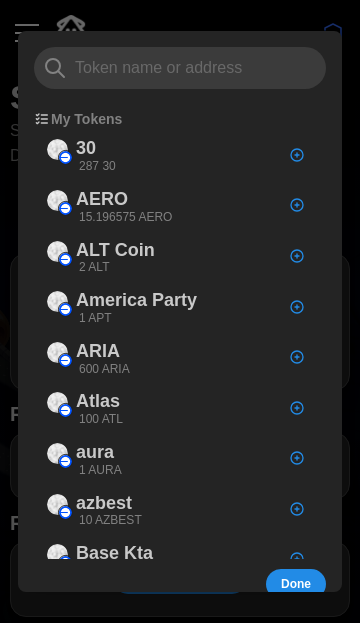 scroll, scrollTop: 0, scrollLeft: 0, axis: both 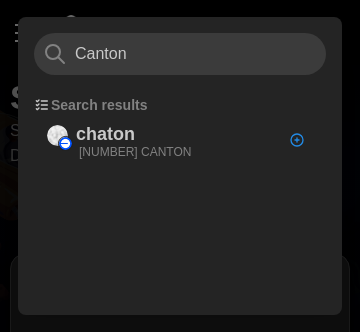 type on "Canton" 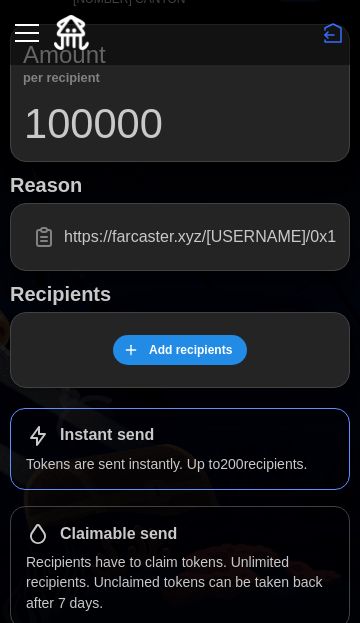 scroll, scrollTop: 230, scrollLeft: 0, axis: vertical 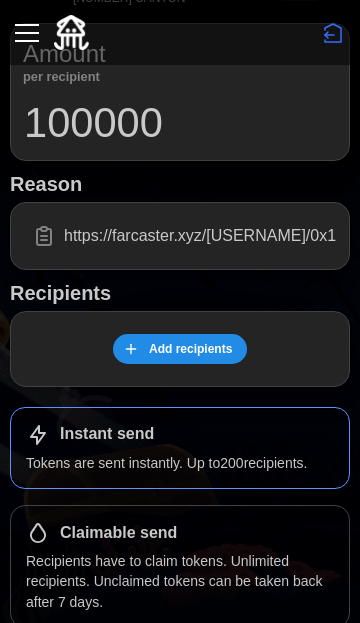 click on "Add recipients" at bounding box center (190, 349) 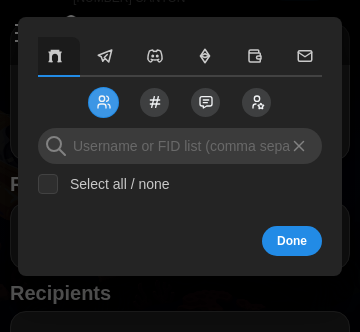 click 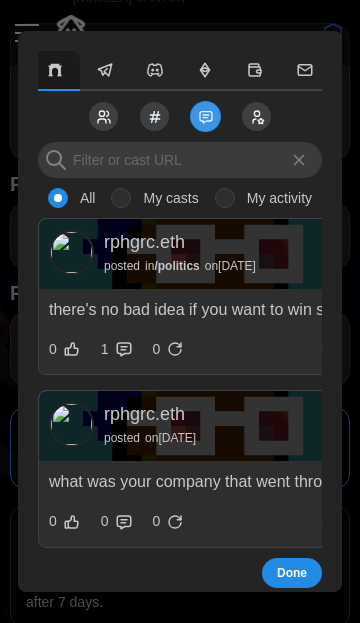 click on "All My casts My activity rphgrc.eth posted in  / politics on  05.08.2025 there's no bad idea if you want to win so much 0 1 0 Send rphgrc.eth posted on  05.08.2025 what was your company that went through yc? 0 0 0 Send rphgrc.eth posted in  / blank on  05.08.2025 something to explore, @tinyrainboot ? 0 0 0 Send rphgrc.eth posted on  05.08.2025 0 0 1 Send rphgrc.eth posted on  05.08.2025 what does it intend to be? 0 0 0 Send rphgrc.eth posted on  05.08.2025 oh yeah
something special for you? 0 1 0 Send rphgrc.eth posted in  / Mini Apps on  05.08.2025 the tip tx should however happen like 4-5 seconds after the notific... 0 0 0 Send rphgrc.eth posted on  05.08.2025 isn't it common in web2 and irl business? 1 0 0 Send rphgrc.eth posted on  05.08.2025 tysm! 1 0 0 Send xbornid.eth posted on  05.08.2025 Wowow ...
I'm here 😉
69 $tipn 2 1 0 Send samuellhuber.eth posted on  05.08.2025 💜 1 0 0 Send rphgrc.eth posted on  05.08.2025 forgot @limone.eth ! 1 0 0 Send rphgrc.eth posted on  05.08.2025 2 2 0 Send posted 1" at bounding box center [180, 324] 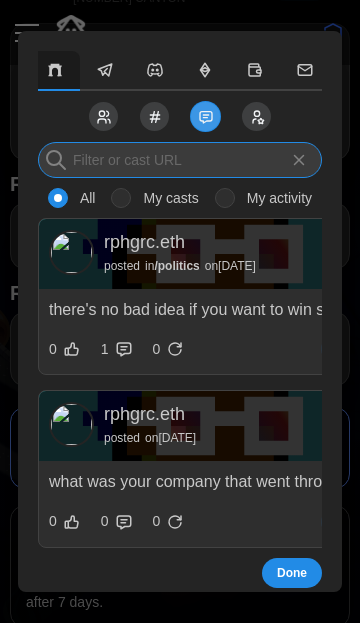 paste on "https://farcaster.xyz/[USERNAME]/0x144a14bc" 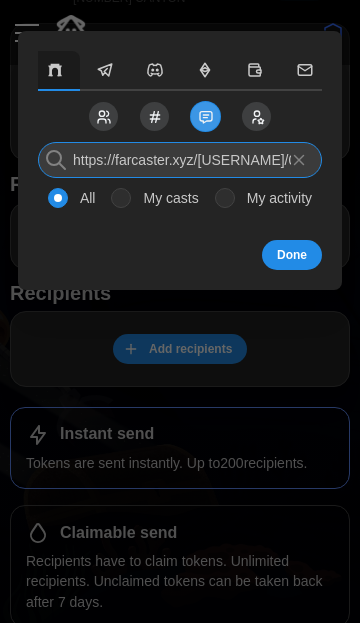 scroll, scrollTop: 0, scrollLeft: 61, axis: horizontal 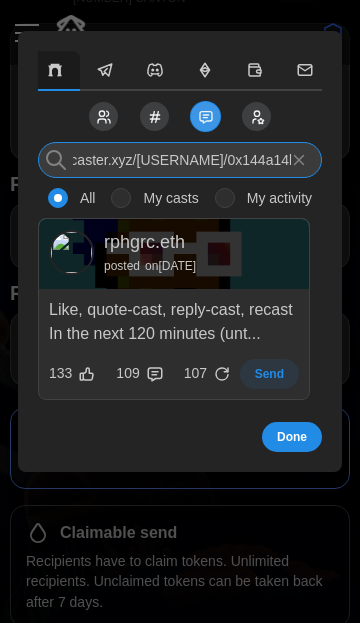 type on "https://farcaster.xyz/[USERNAME]/0x144a14bc" 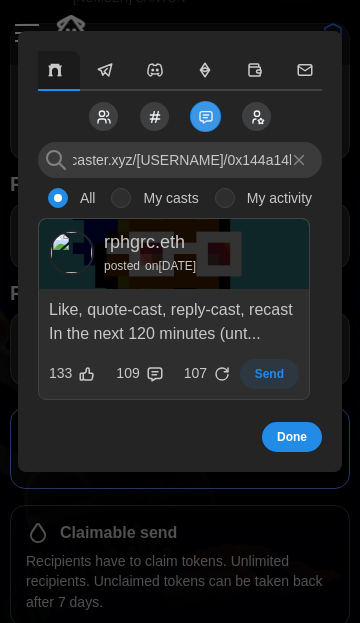 click on "Send" at bounding box center (269, 374) 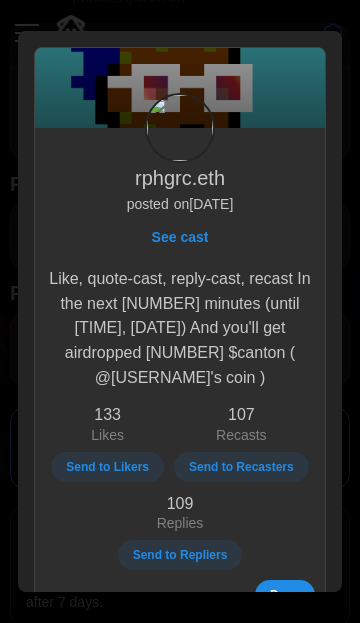 scroll, scrollTop: 0, scrollLeft: 0, axis: both 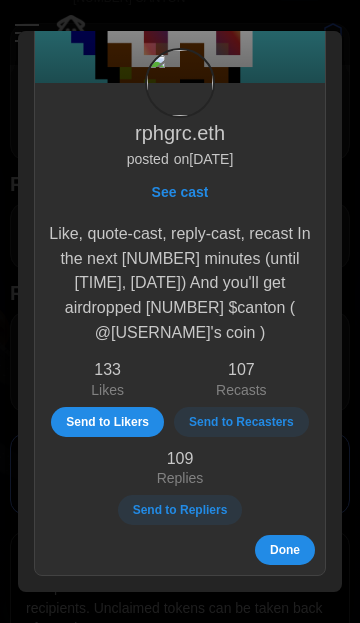 click on "Done" at bounding box center (285, 550) 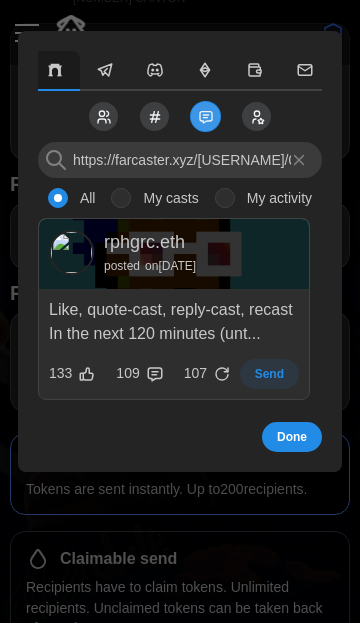click on "Done" at bounding box center [292, 437] 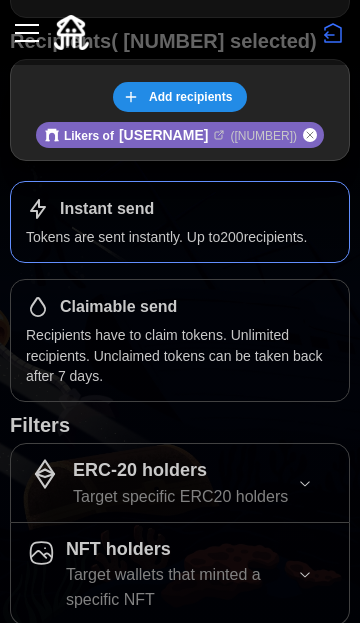 scroll, scrollTop: 557, scrollLeft: 0, axis: vertical 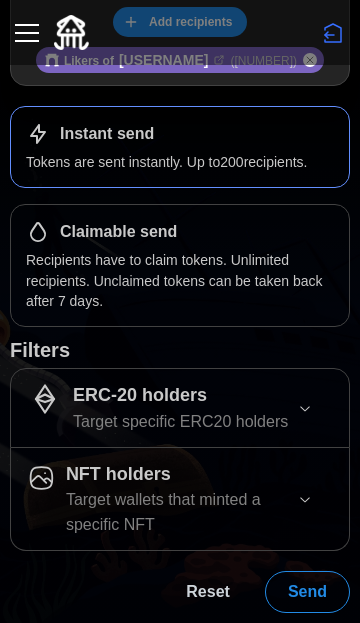 click on "Send" at bounding box center (307, 592) 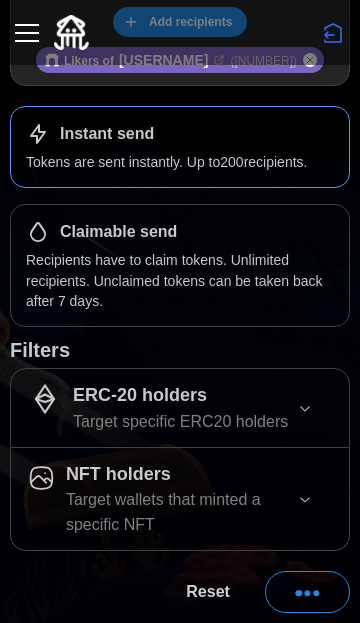scroll, scrollTop: 0, scrollLeft: 0, axis: both 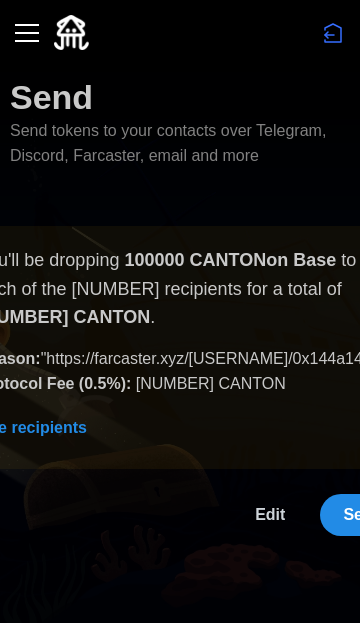 click on "Send" at bounding box center (362, 515) 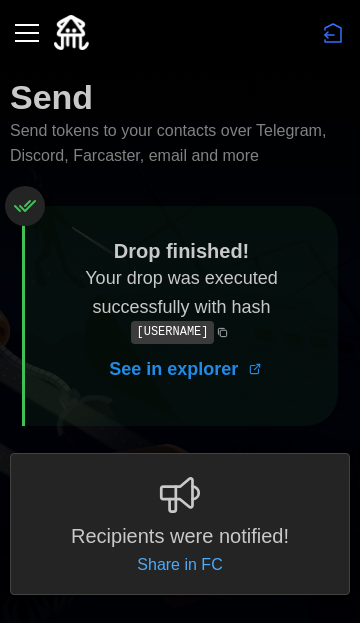 click at bounding box center [27, 33] 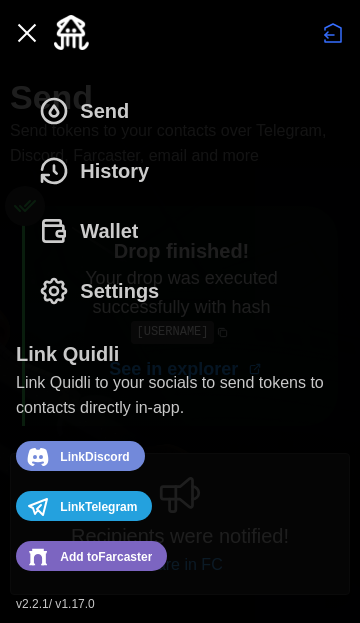 click on "Send" at bounding box center (104, 111) 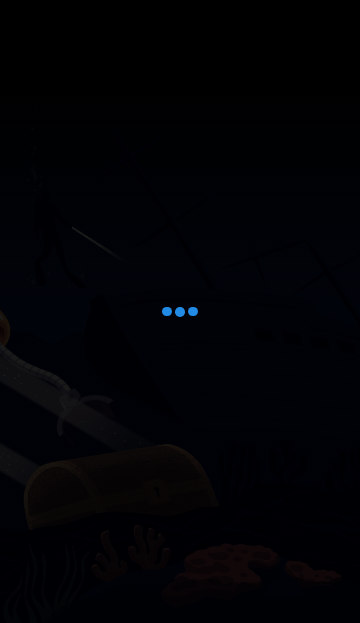 scroll, scrollTop: 0, scrollLeft: 0, axis: both 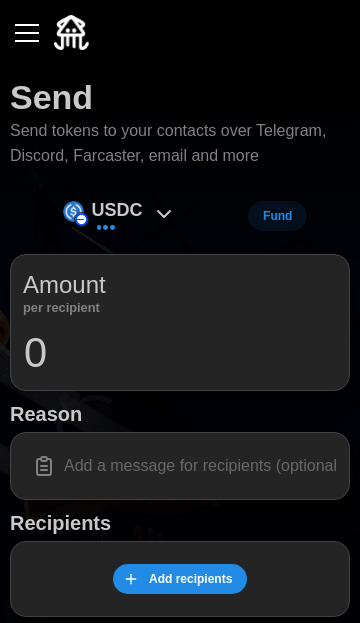 click on "0" at bounding box center [180, 353] 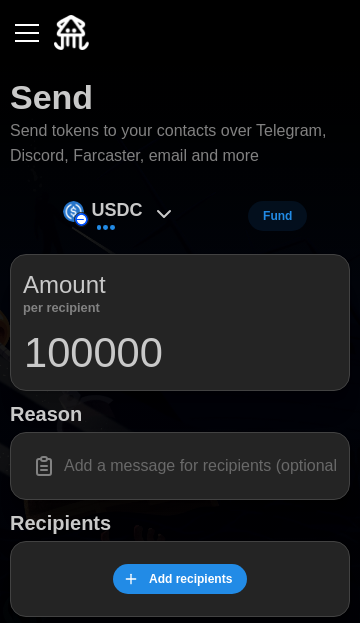 type on "100000" 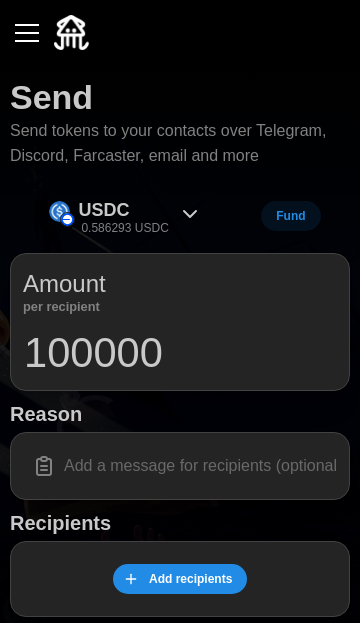 paste on "https://farcaster.xyz/[USERNAME]/0x144a14bc" 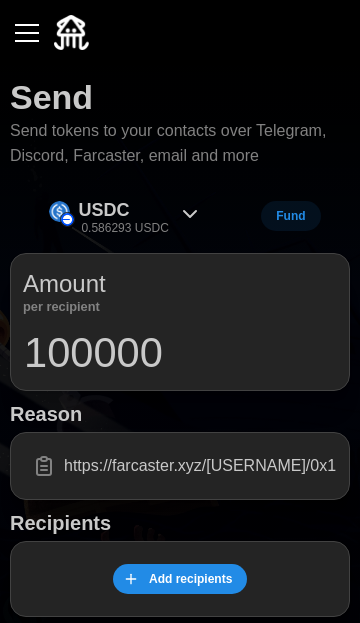 scroll, scrollTop: 0, scrollLeft: 47, axis: horizontal 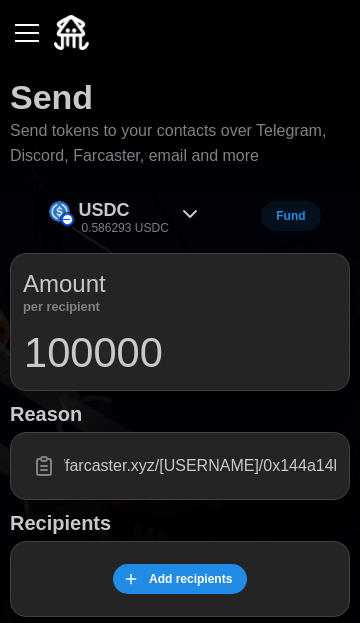 type on "https://farcaster.xyz/[USERNAME]/0x144a14bc" 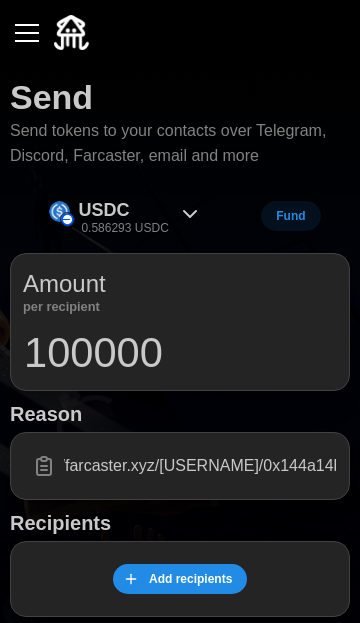 scroll, scrollTop: 0, scrollLeft: 0, axis: both 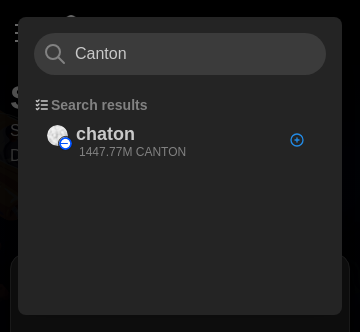 type on "Canton" 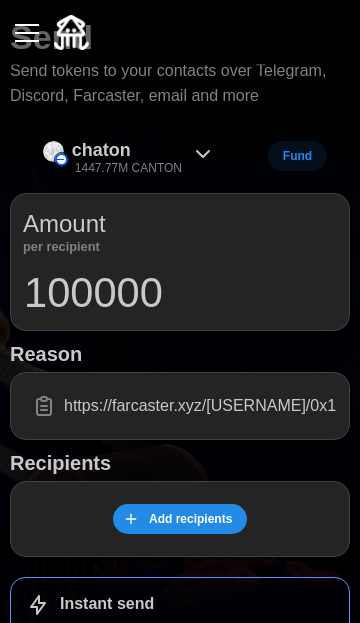 scroll, scrollTop: 121, scrollLeft: 0, axis: vertical 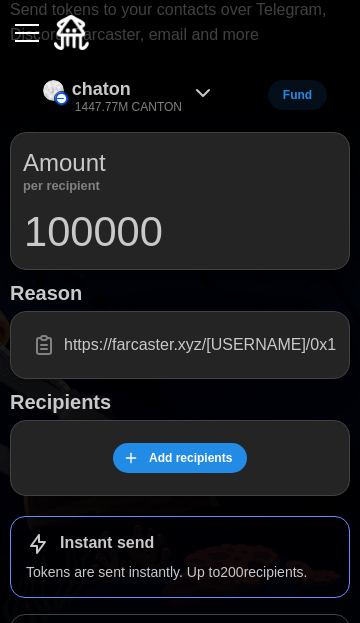 click on "Add recipients" at bounding box center (190, 458) 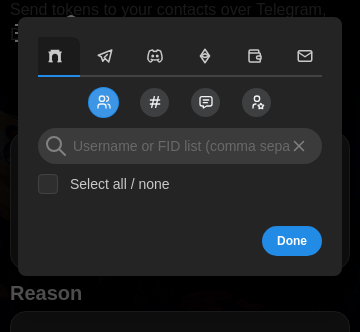 click 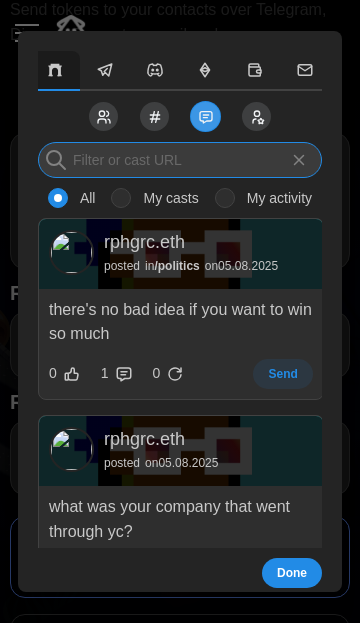 paste on "https://farcaster.xyz/[USERNAME]/0x144a14bc" 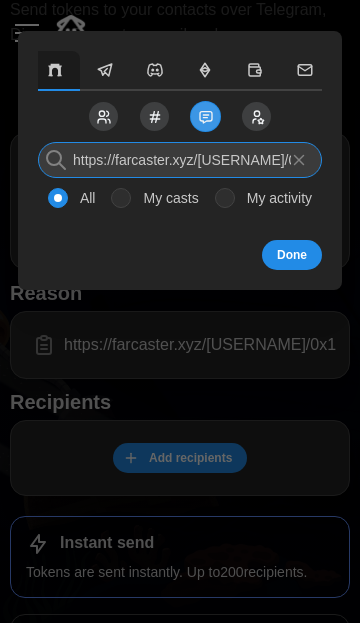scroll, scrollTop: 0, scrollLeft: 61, axis: horizontal 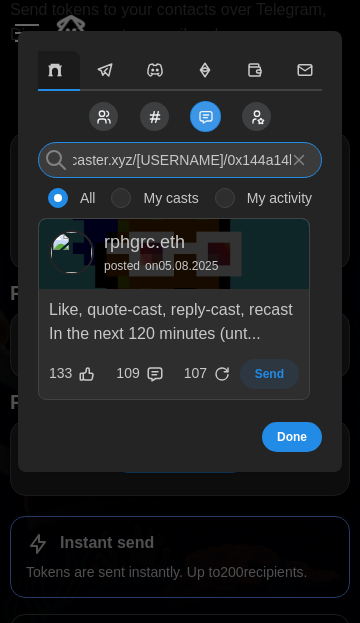 type on "https://farcaster.xyz/[USERNAME]/0x144a14bc" 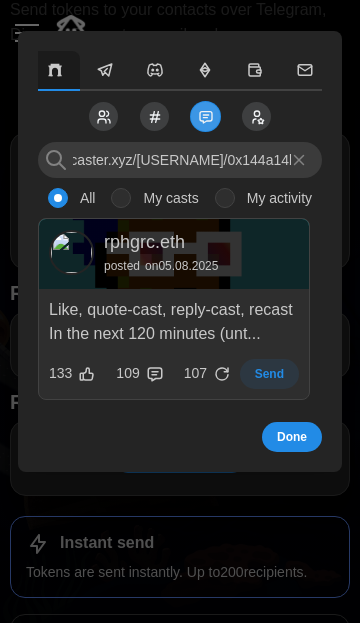 click on "Send" at bounding box center (269, 374) 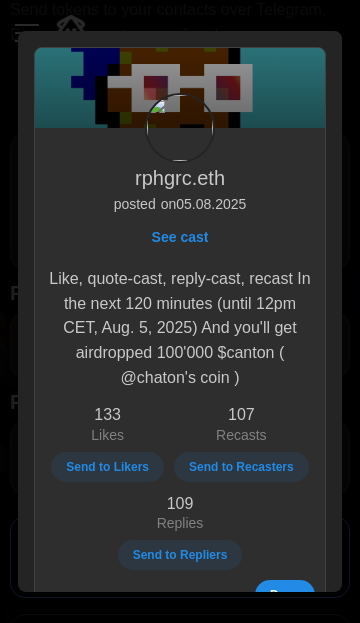 scroll, scrollTop: 0, scrollLeft: 0, axis: both 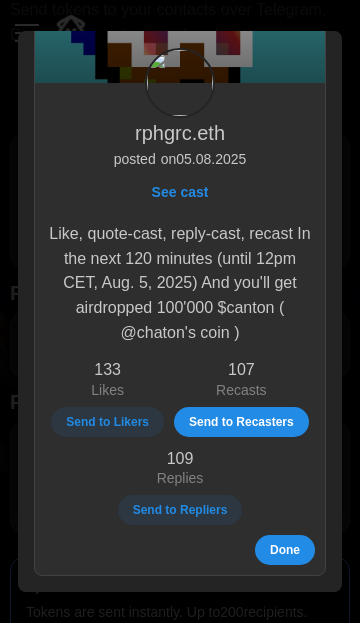 click on "Done" at bounding box center [285, 550] 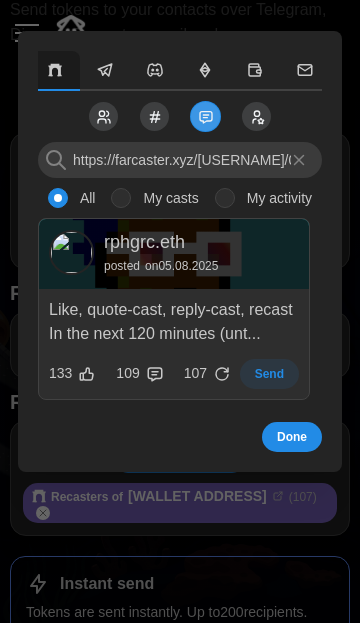 click on "Done" at bounding box center [292, 437] 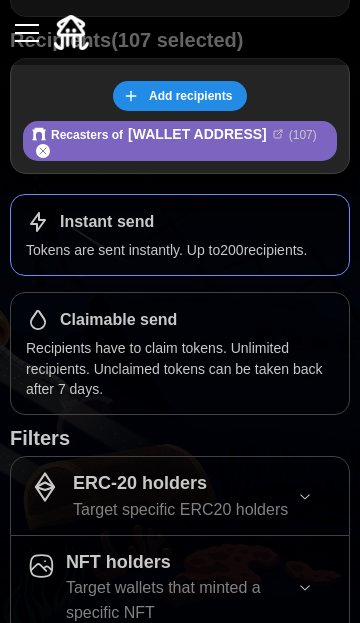 scroll, scrollTop: 557, scrollLeft: 0, axis: vertical 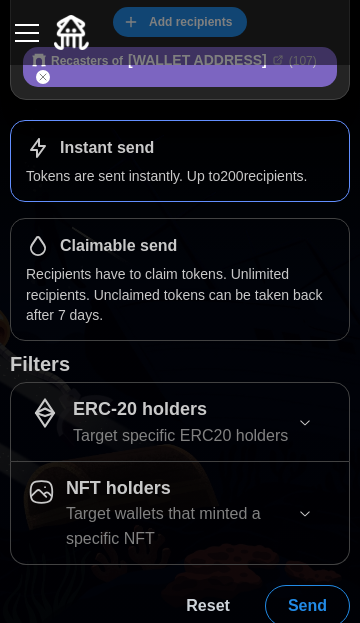 click on "Send" at bounding box center (307, 606) 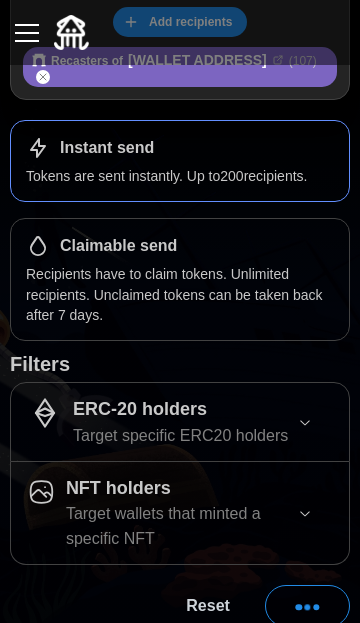 scroll, scrollTop: 0, scrollLeft: 0, axis: both 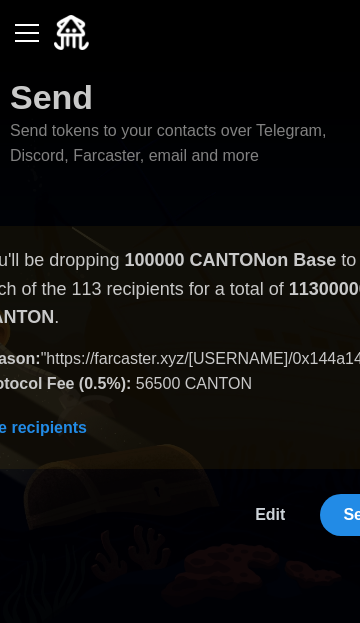click on "Send" at bounding box center [362, 515] 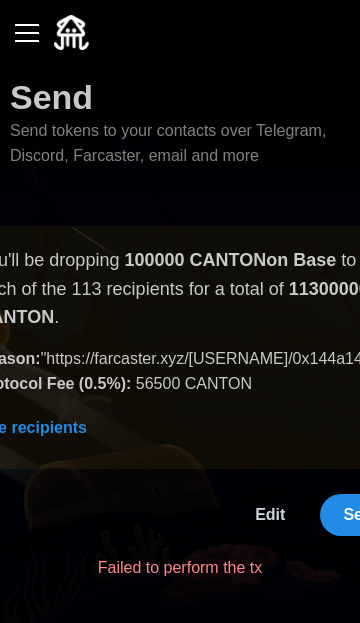 click on "Send" at bounding box center [362, 515] 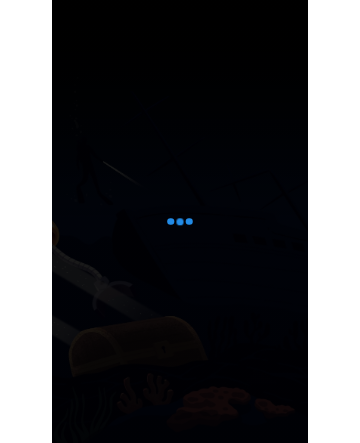 scroll, scrollTop: 0, scrollLeft: 0, axis: both 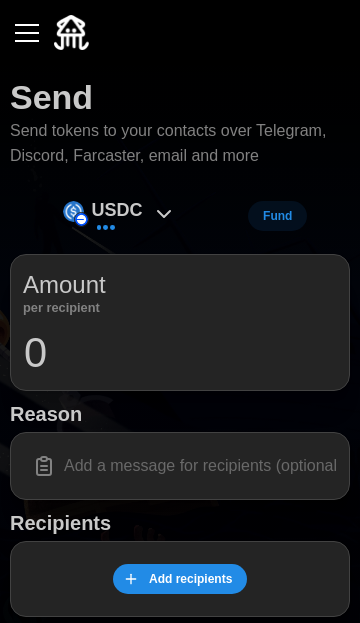click on "0" at bounding box center [180, 353] 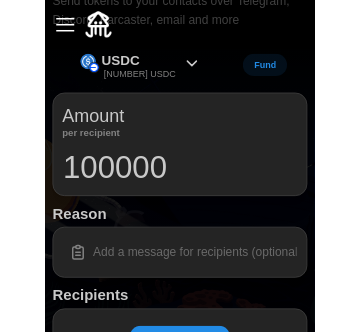 scroll, scrollTop: 130, scrollLeft: 0, axis: vertical 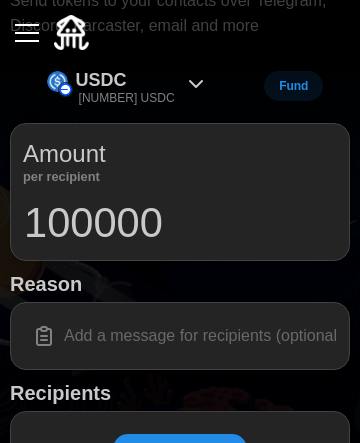 type on "100000" 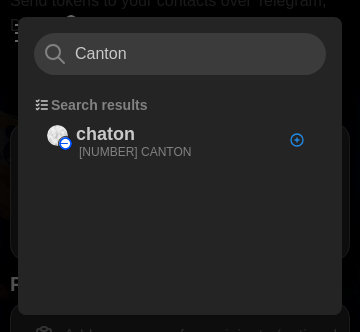 type on "Canton" 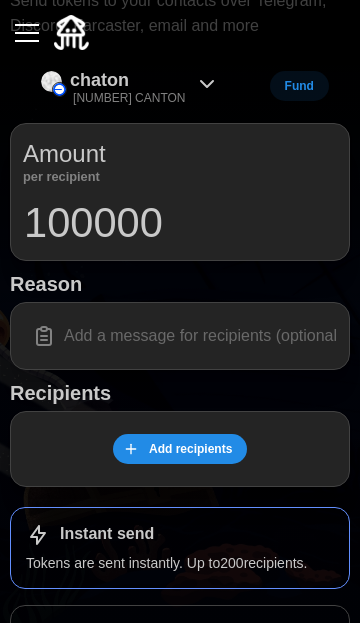 click at bounding box center (180, 336) 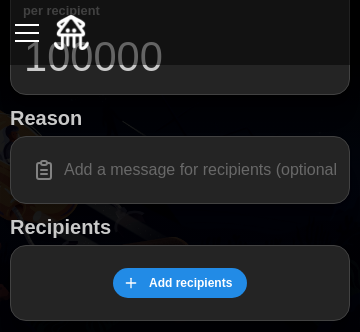 scroll, scrollTop: 299, scrollLeft: 0, axis: vertical 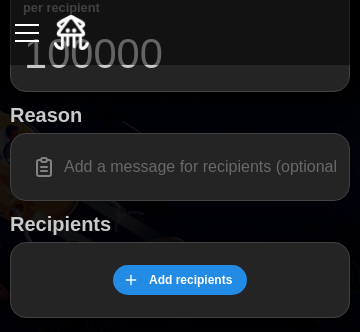 paste on "https://farcaster.xyz/[USERNAME]/0x144a14bc" 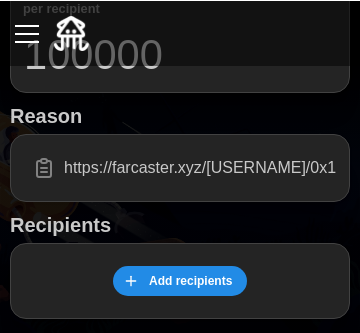 scroll, scrollTop: 0, scrollLeft: 47, axis: horizontal 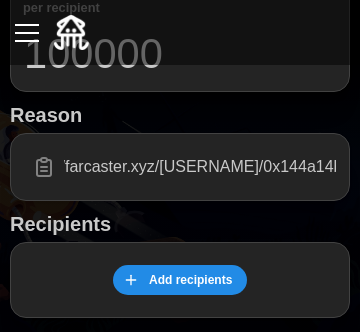 type on "https://farcaster.xyz/[USERNAME]/0x144a14bc" 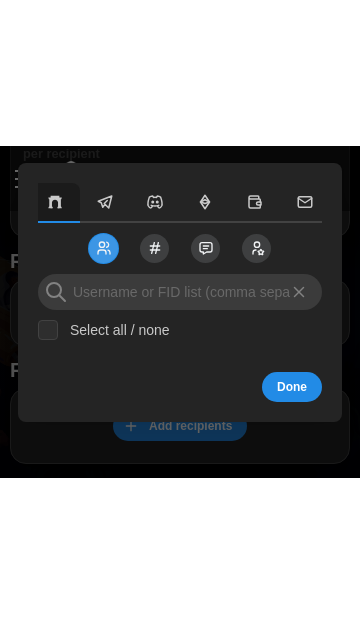 scroll, scrollTop: 0, scrollLeft: 0, axis: both 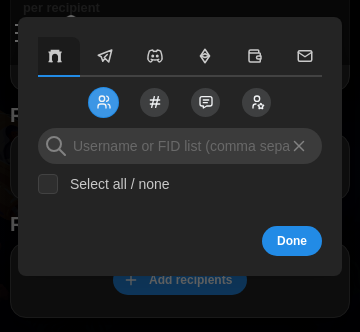 click 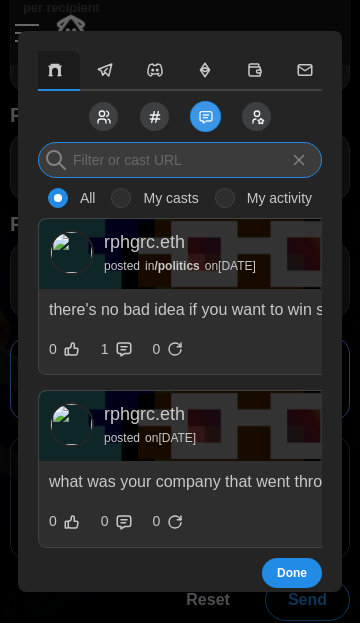 paste on "https://farcaster.xyz/[USERNAME]/0x144a14bc" 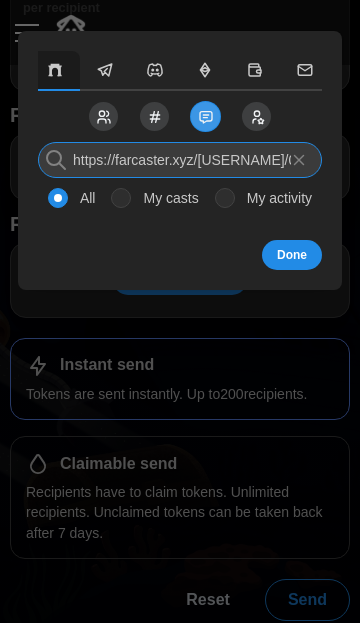 scroll, scrollTop: 0, scrollLeft: 61, axis: horizontal 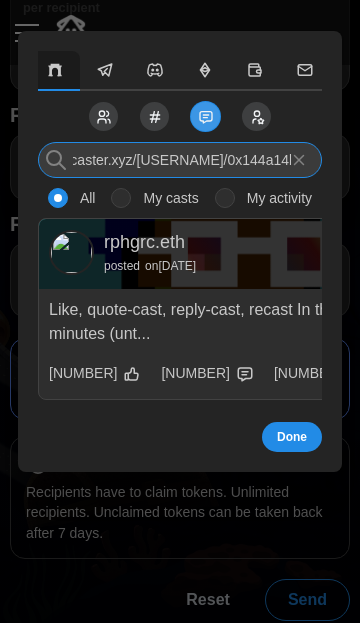 type on "https://farcaster.xyz/[USERNAME]/0x144a14bc" 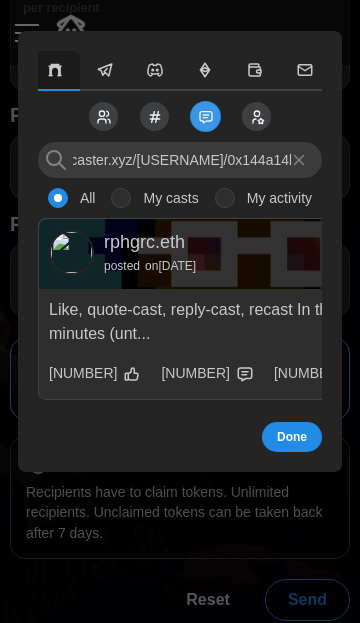 click on "Send" at bounding box center [395, 374] 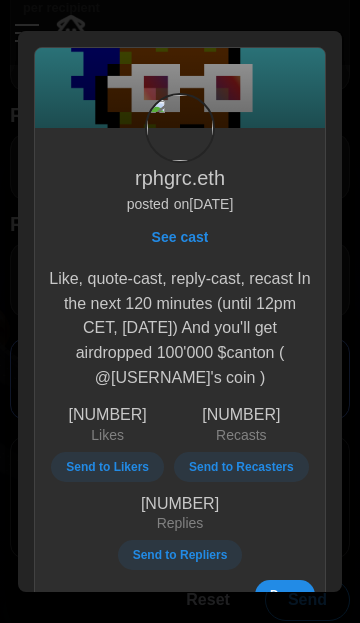 scroll, scrollTop: 0, scrollLeft: 0, axis: both 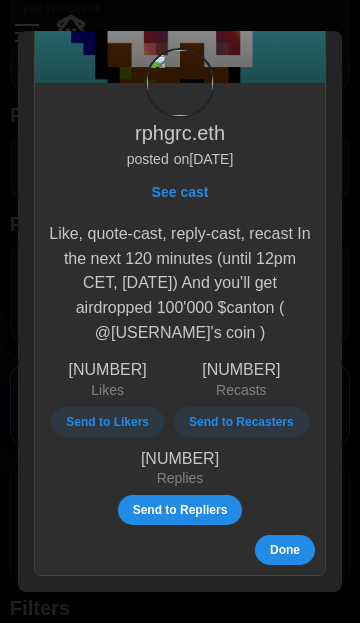 click on "Done" at bounding box center [285, 550] 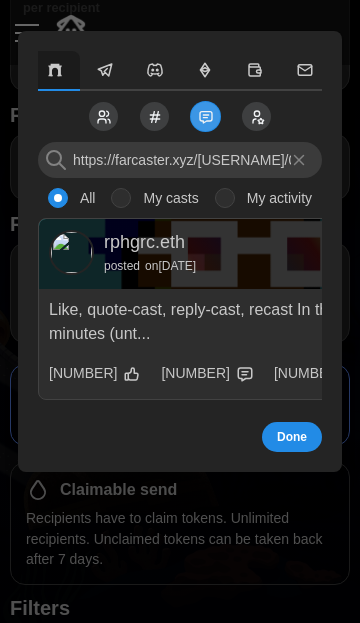 click on "Done" at bounding box center [292, 437] 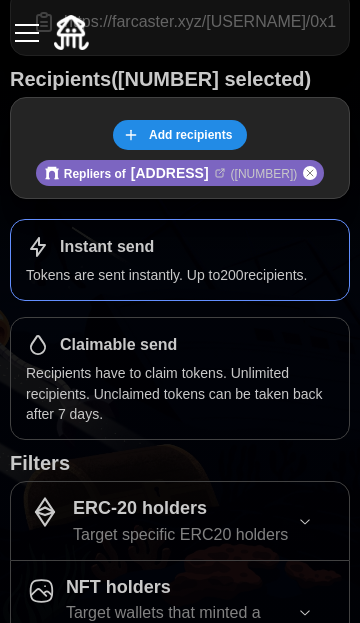 scroll, scrollTop: 557, scrollLeft: 0, axis: vertical 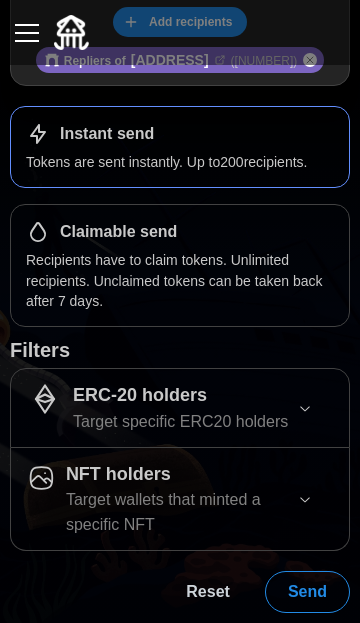 click on "Send" at bounding box center [307, 592] 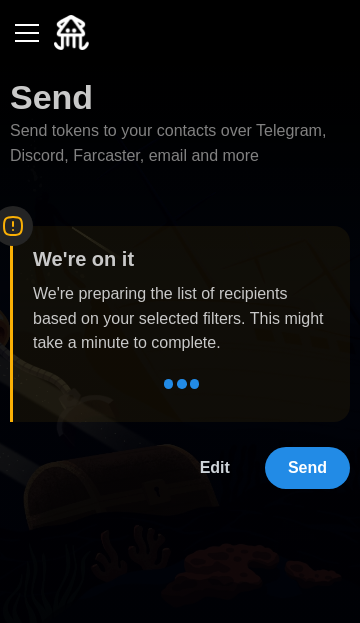 scroll, scrollTop: 0, scrollLeft: 0, axis: both 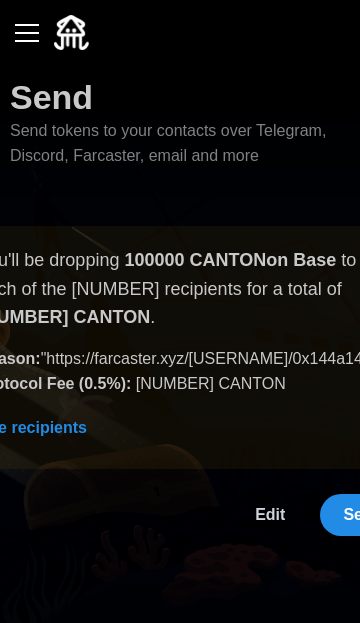 click on "Send" at bounding box center [362, 515] 